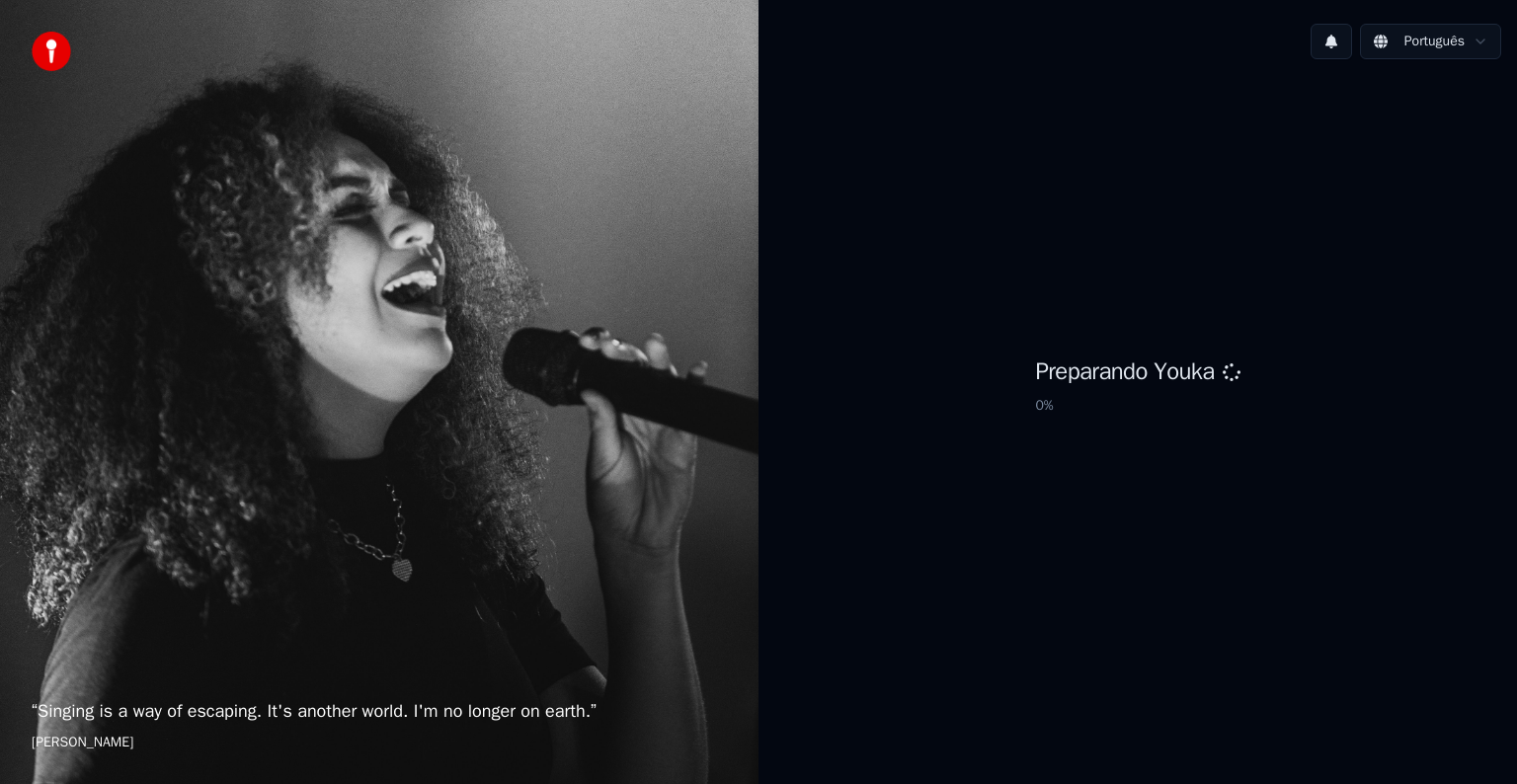 scroll, scrollTop: 0, scrollLeft: 0, axis: both 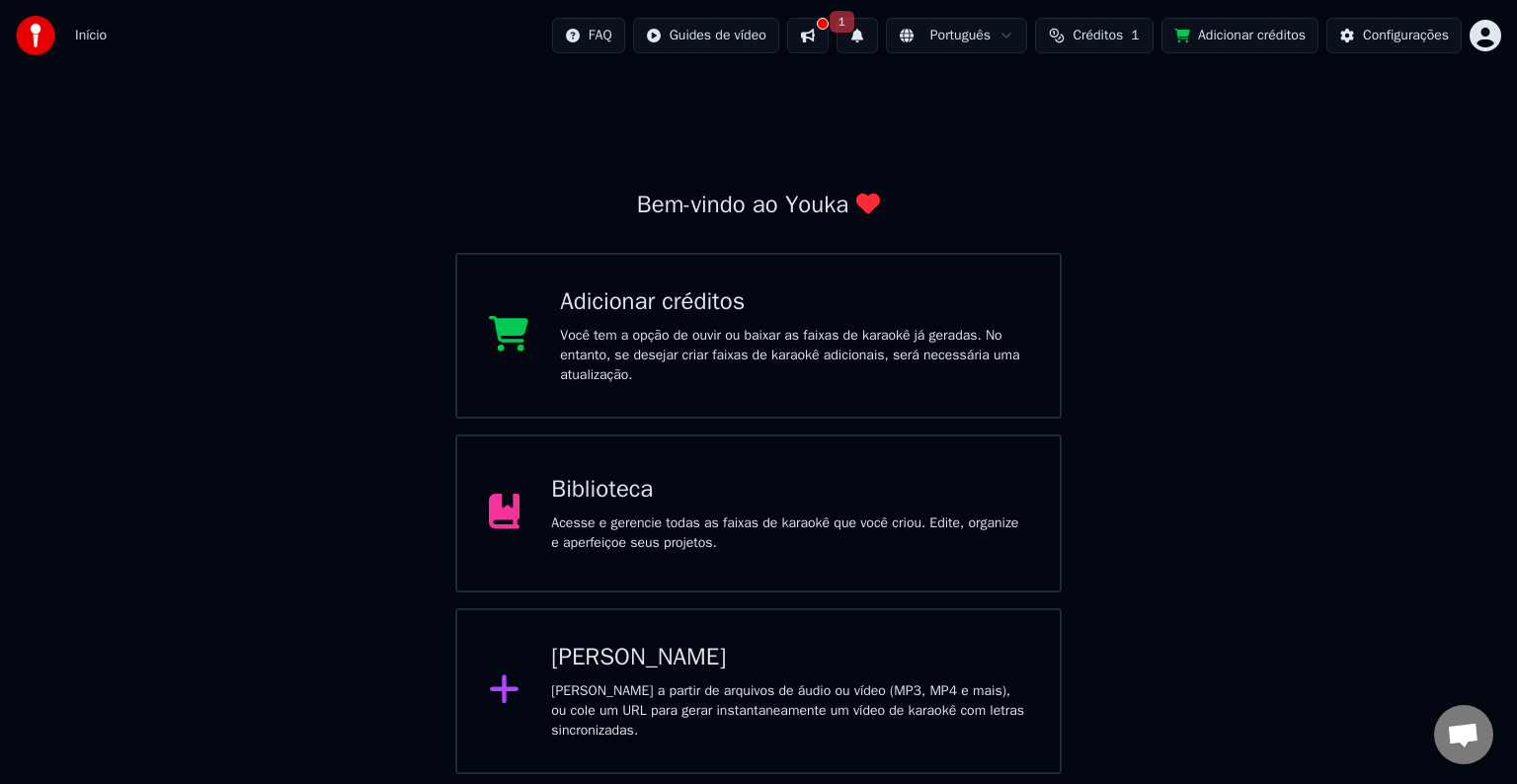 click at bounding box center [808, 36] 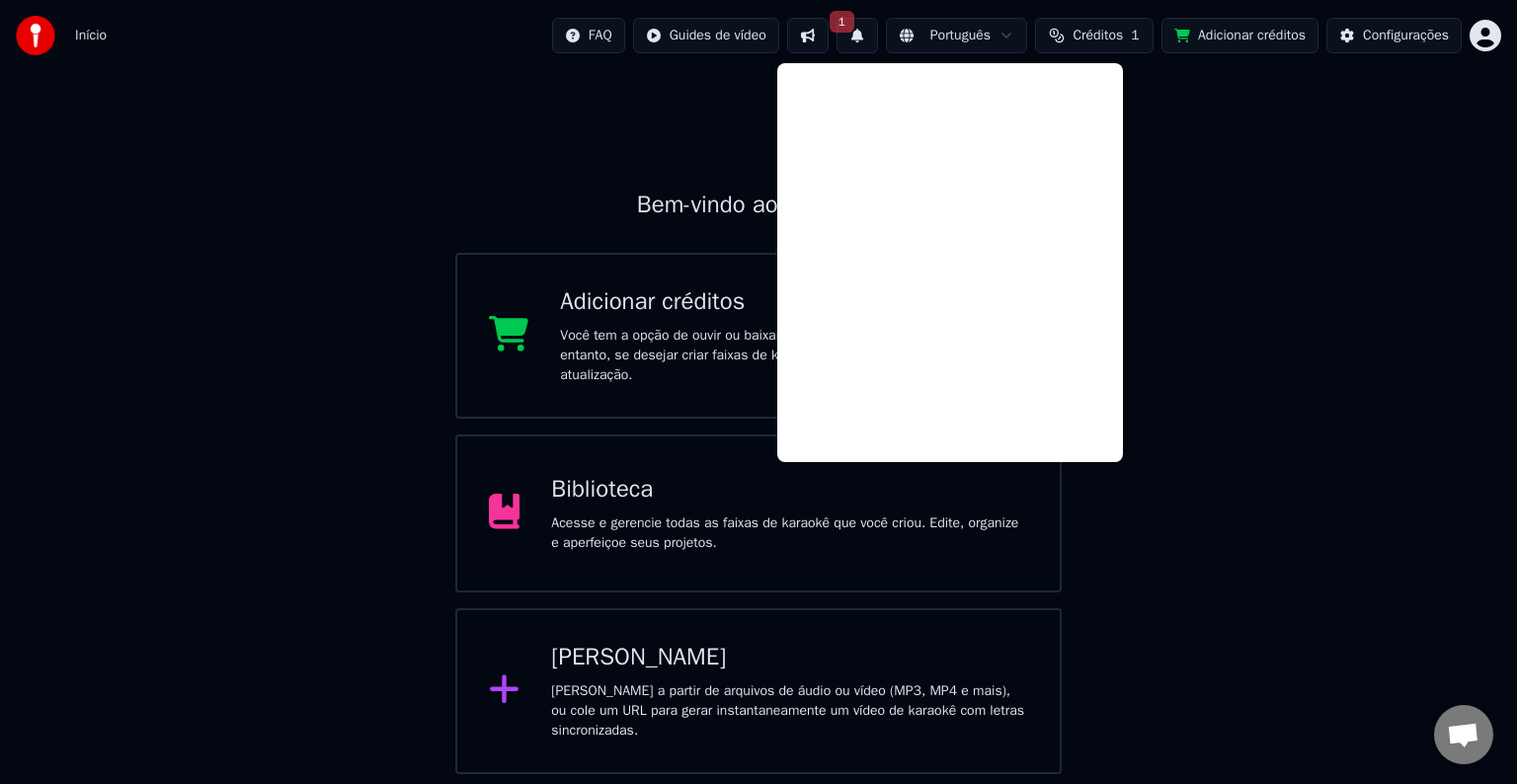 click on "1" at bounding box center [841, 22] 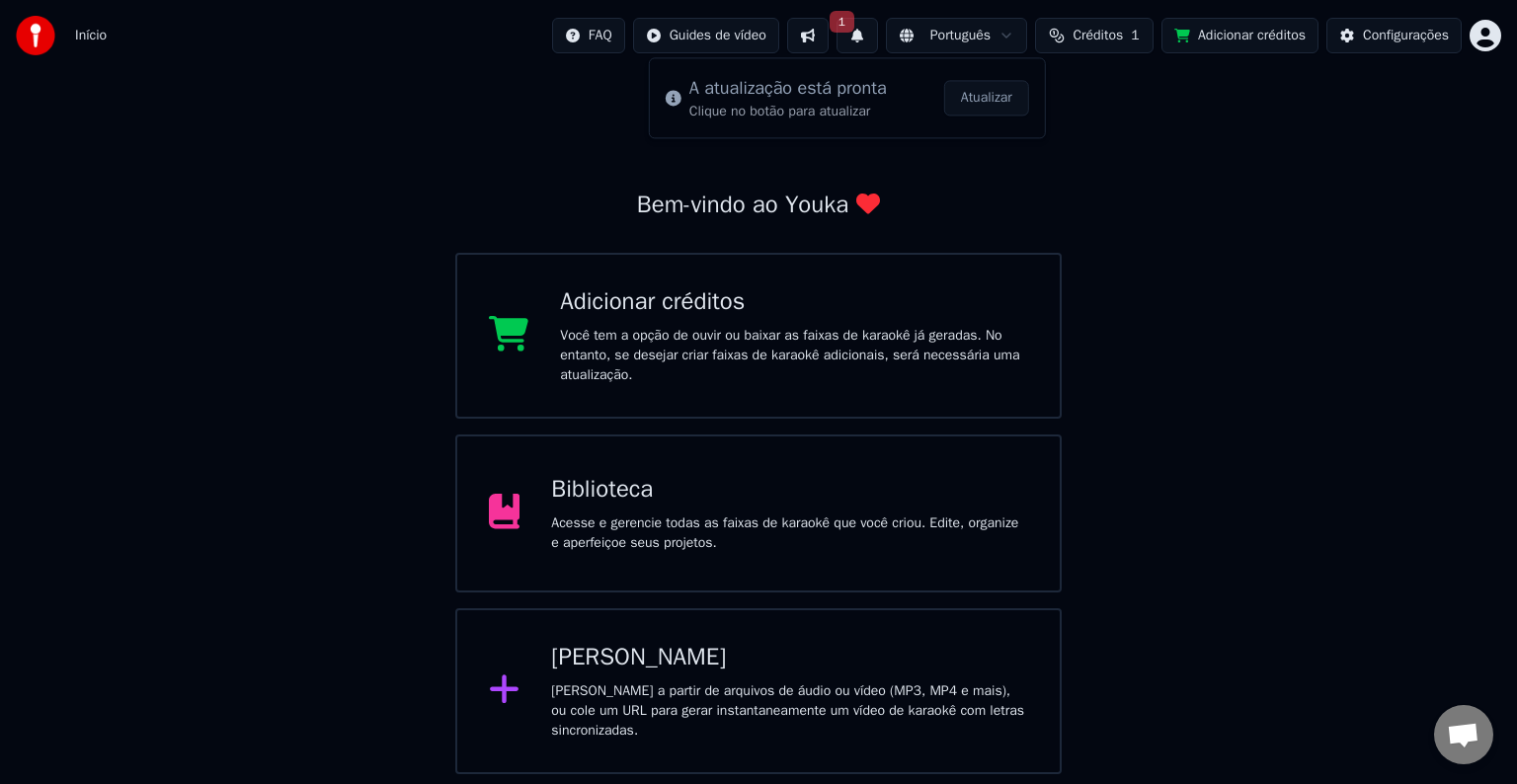 click on "Atualizar" at bounding box center (987, 98) 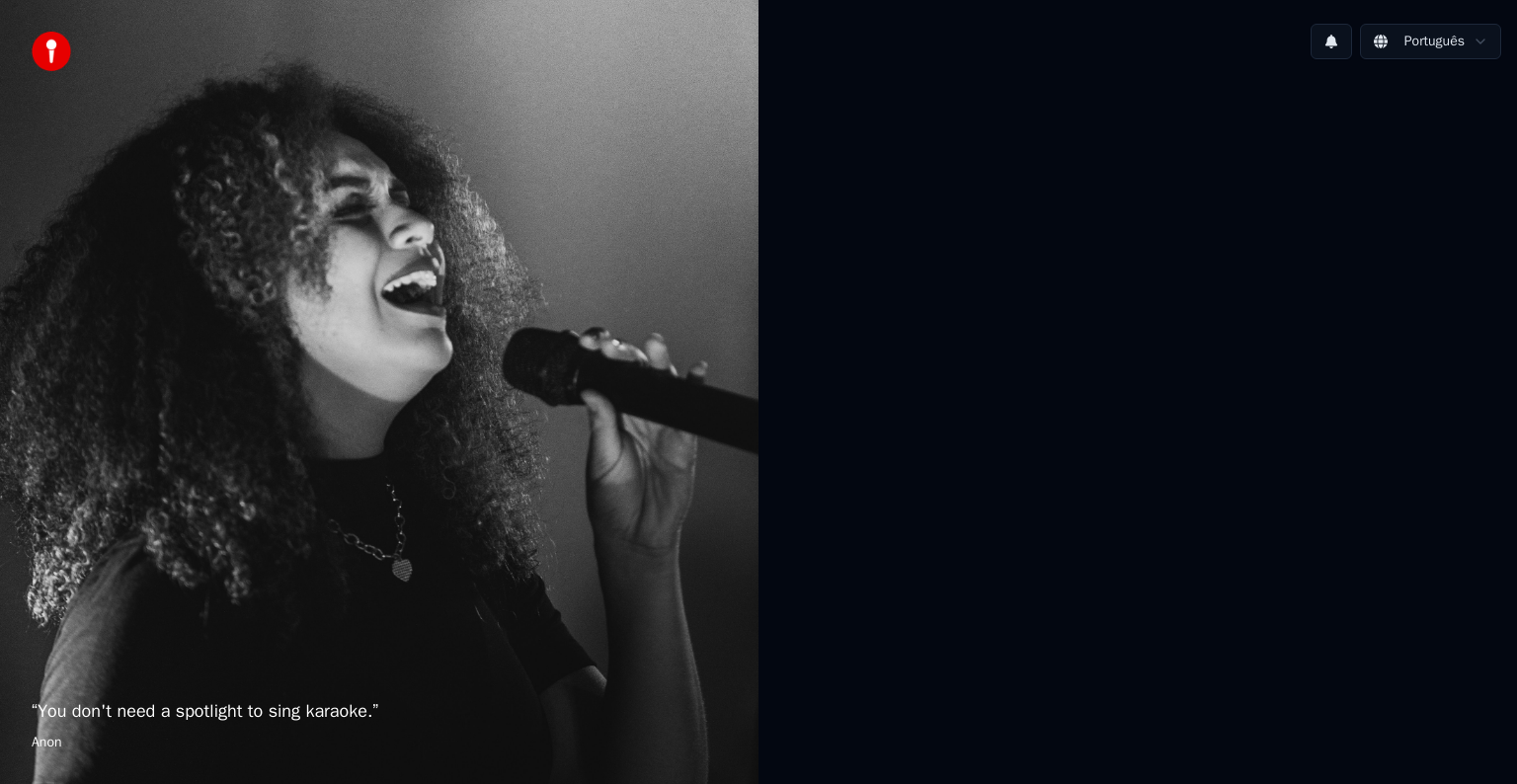 scroll, scrollTop: 0, scrollLeft: 0, axis: both 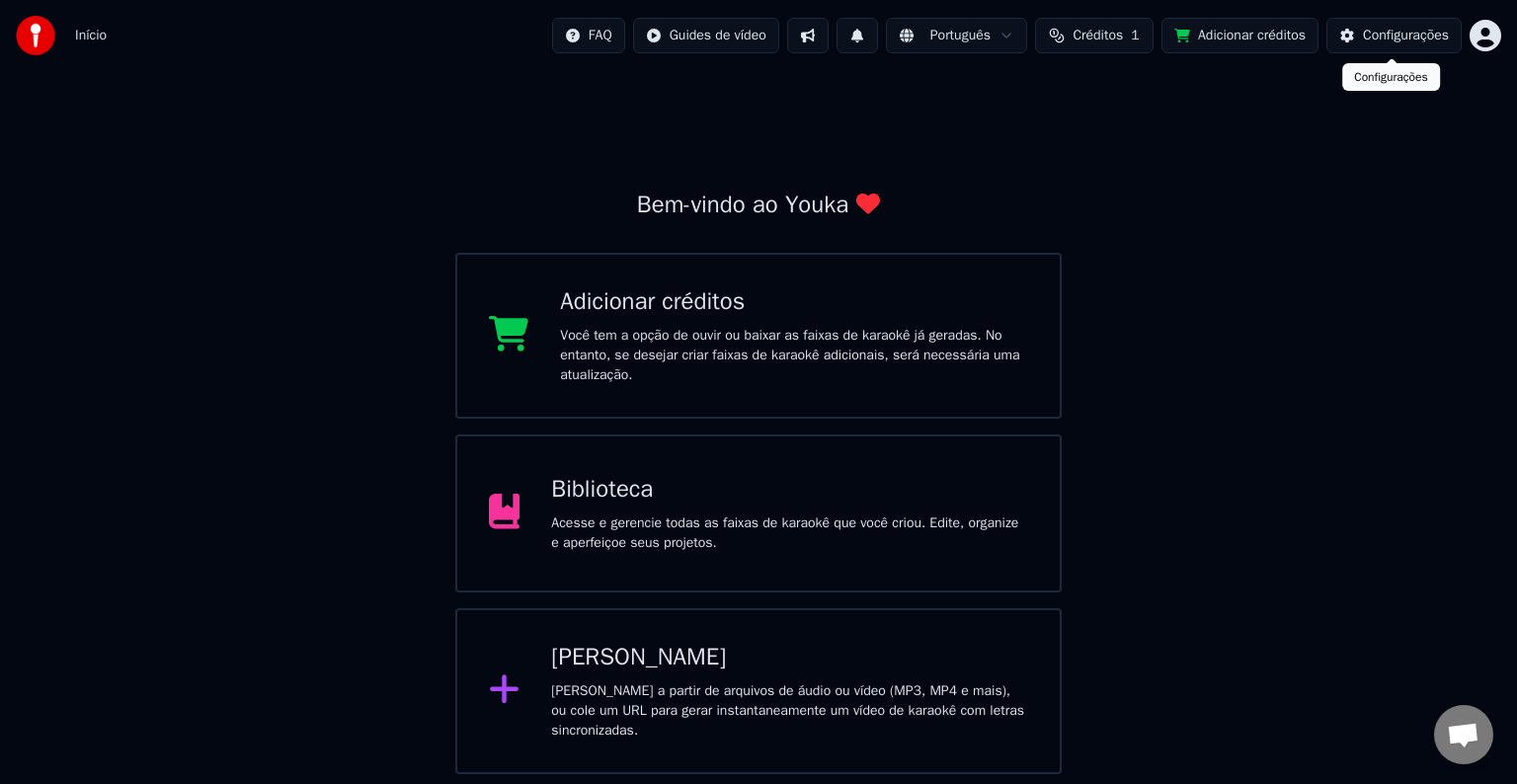 click on "Configurações" at bounding box center (1394, 36) 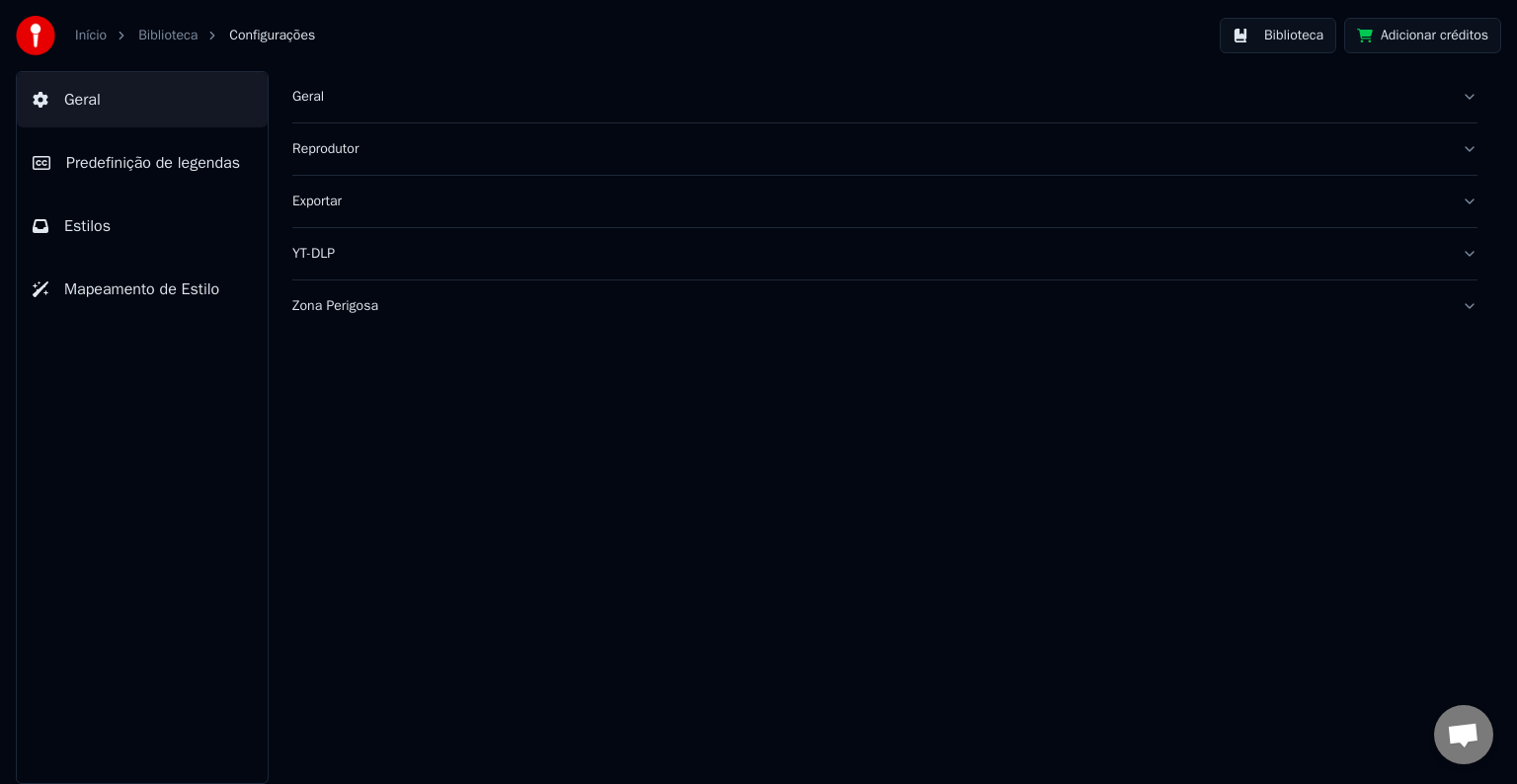 click on "Início Biblioteca Configurações Biblioteca Adicionar créditos" at bounding box center (758, 36) 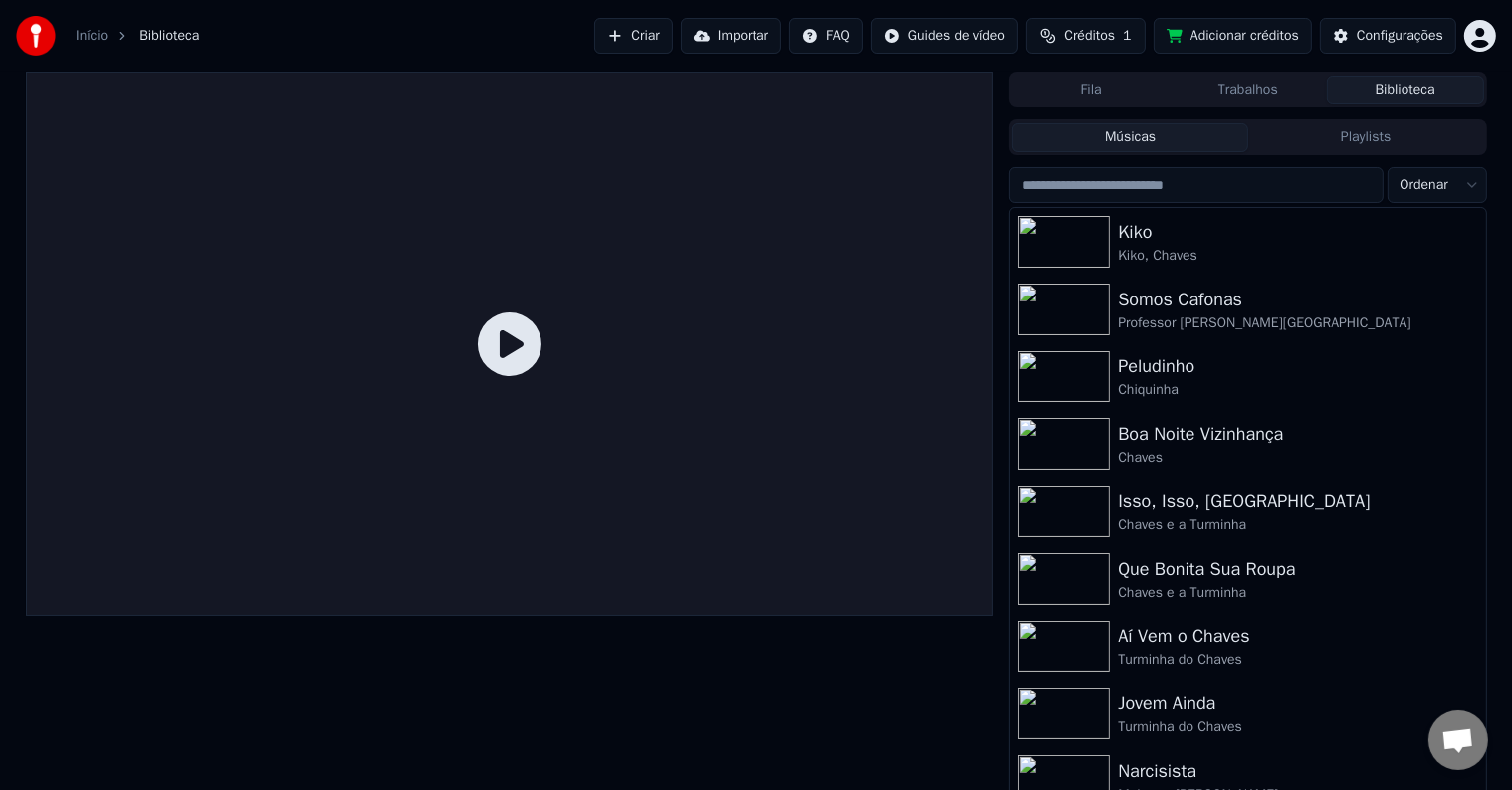 click on "Início Biblioteca Criar Importar FAQ Guides de vídeo Créditos 1 Adicionar créditos Configurações Fila Trabalhos Biblioteca Músicas Playlists Ordenar [PERSON_NAME], Chaves Somos Cafonas Professor [PERSON_NAME] • [PERSON_NAME] Chiquinha Boa Noite Vizinhança Chaves Isso, [GEOGRAPHIC_DATA], Isso Chaves e a Turminha Que Bonita Sua Roupa Chaves e a Turminha Aí Vem o Chaves Turminha do Chaves Jovem Ainda Turminha do Chaves Narcisista Maiara e [PERSON_NAME] Medo [PERSON_NAME] e [PERSON_NAME] Medo [PERSON_NAME] e [PERSON_NAME]" at bounding box center (756, 395) 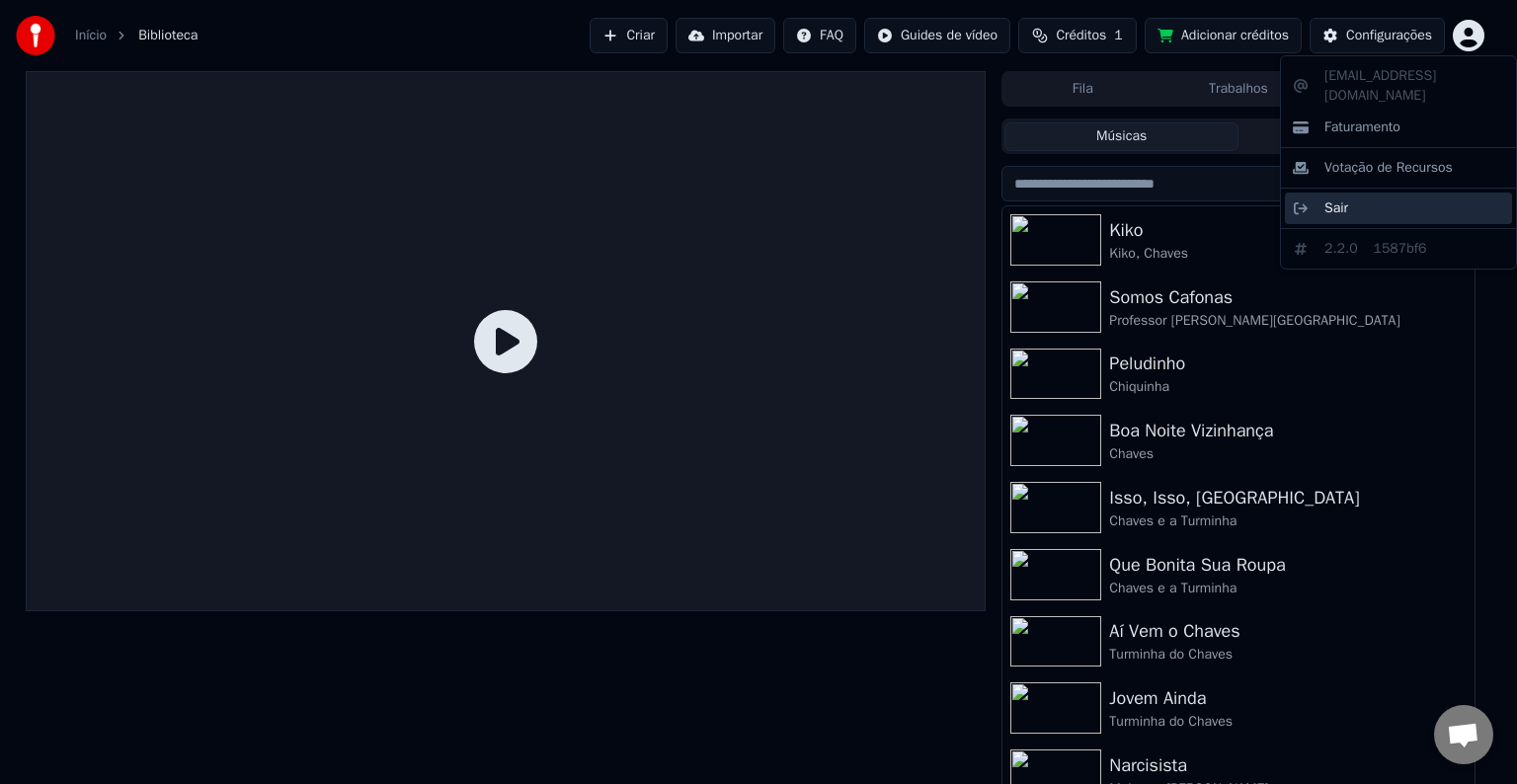 click on "Sair" at bounding box center [1336, 208] 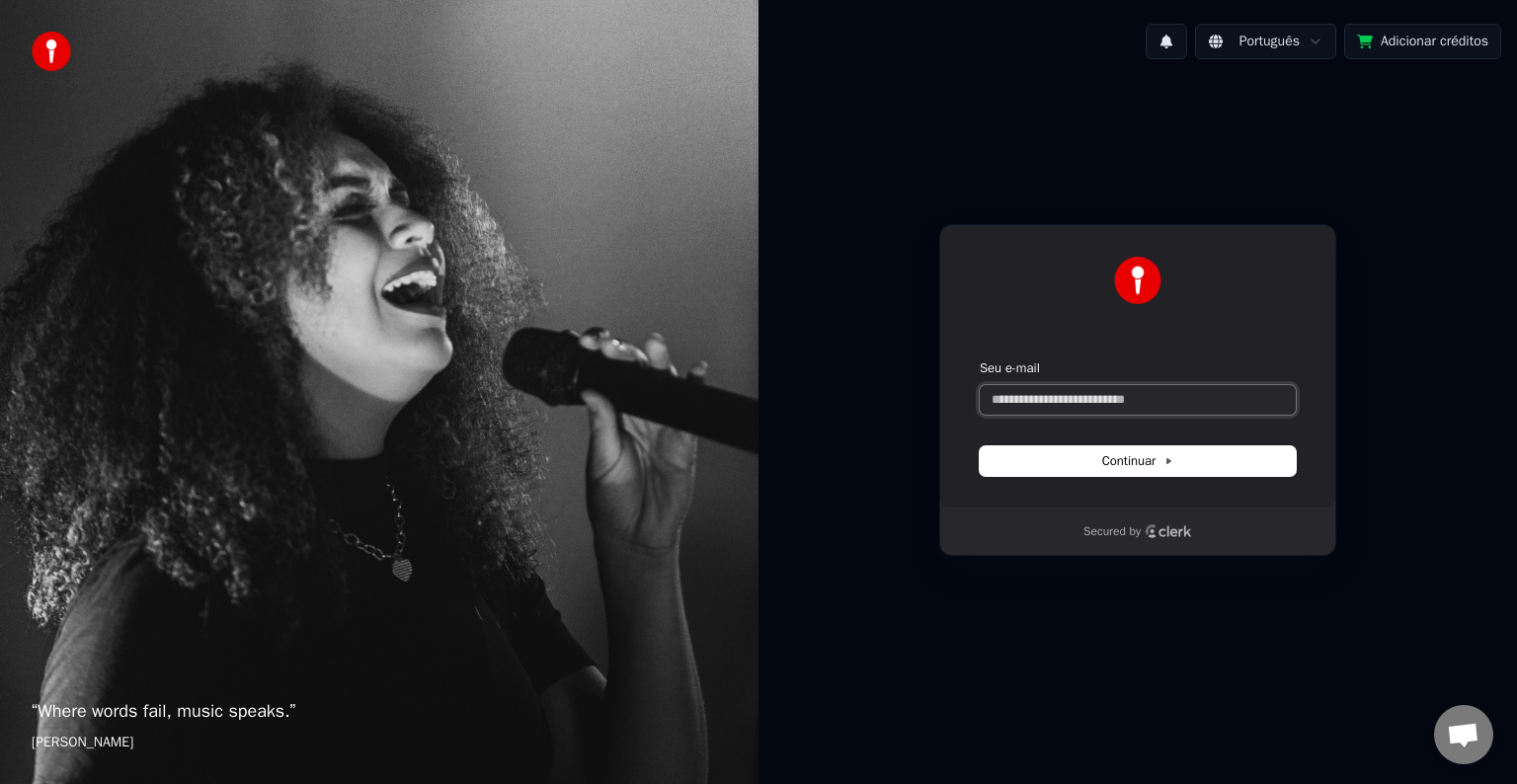 click on "Seu e-mail" at bounding box center (1138, 400) 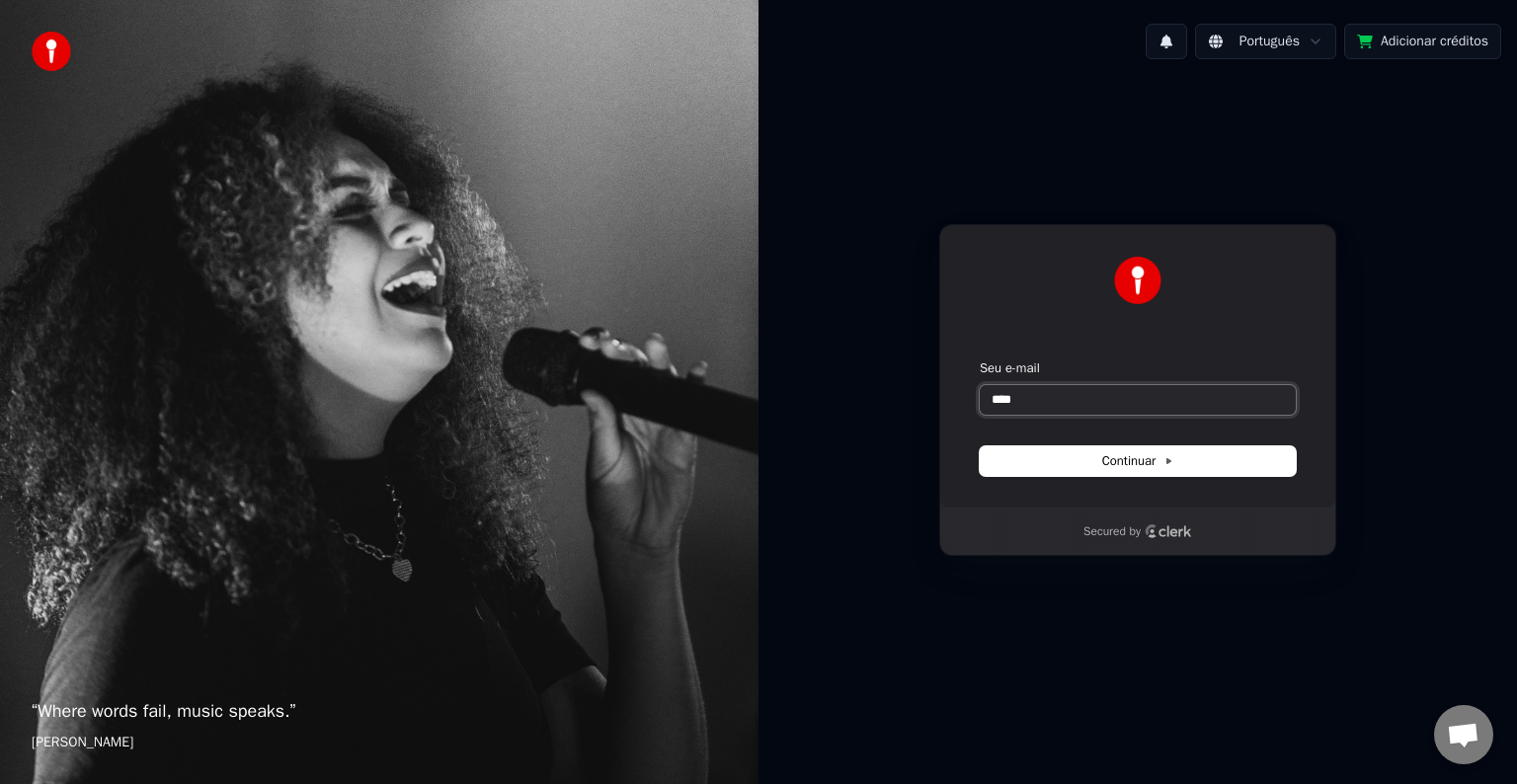 click on "****" at bounding box center [1138, 400] 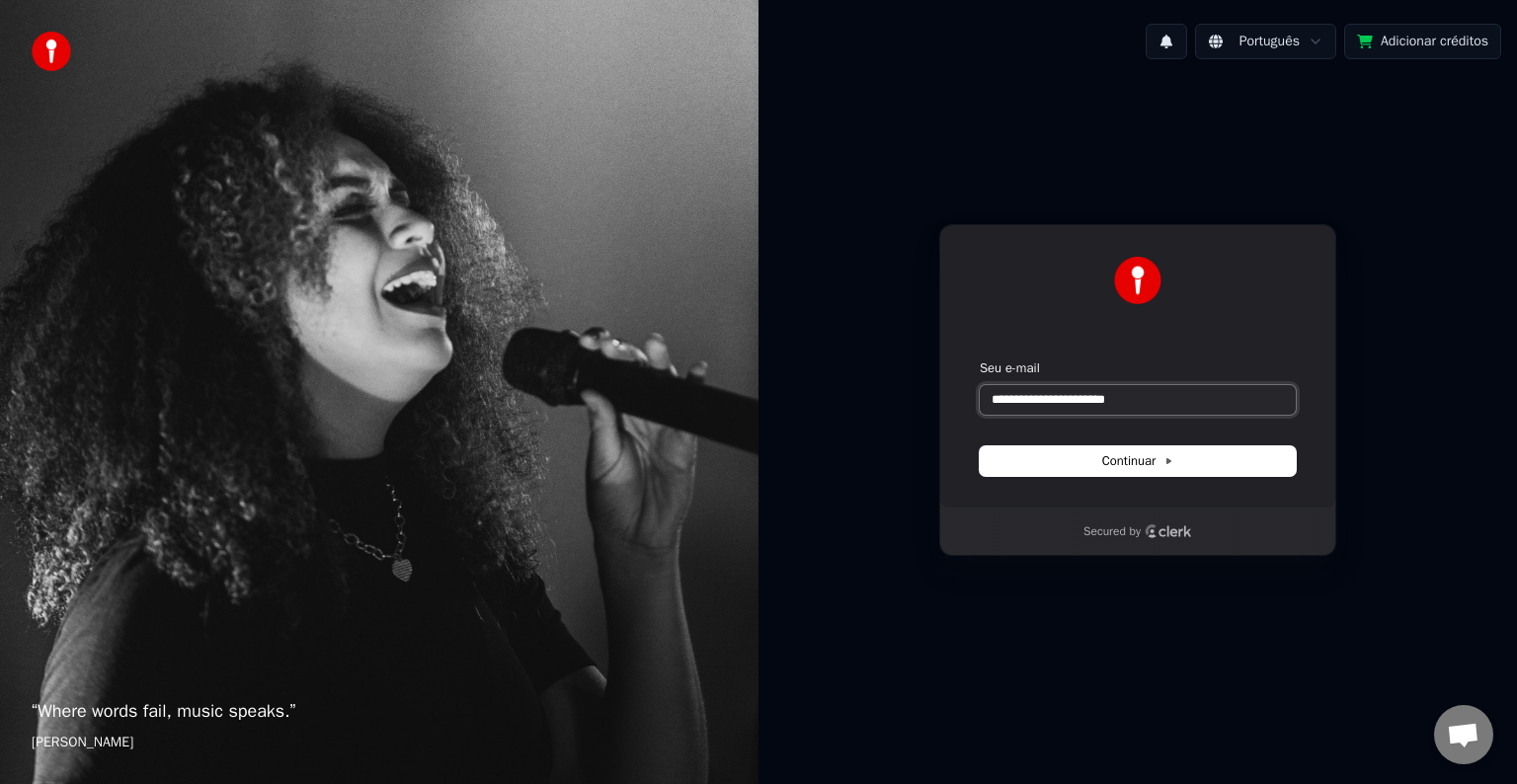 click at bounding box center (980, 359) 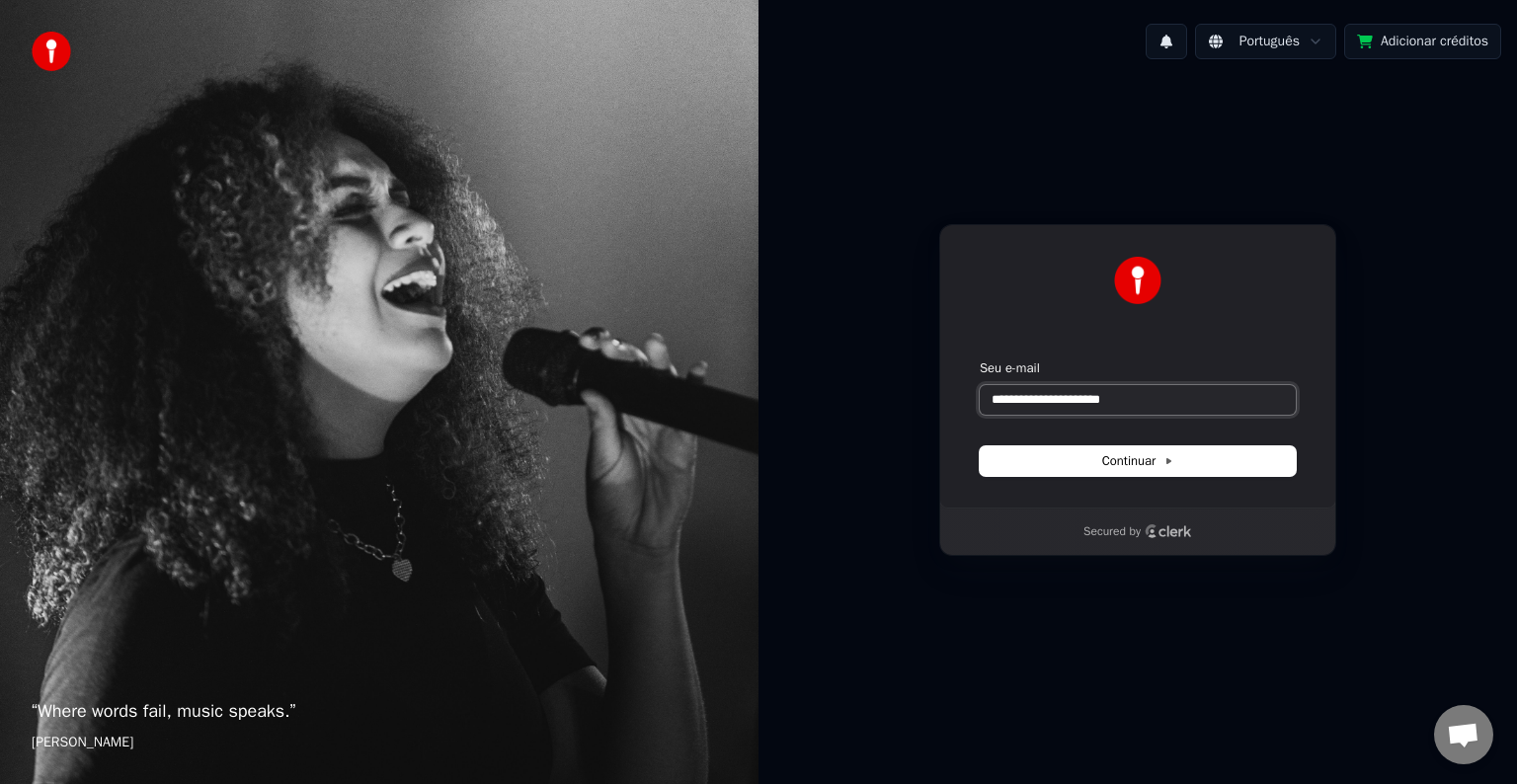 click at bounding box center [980, 359] 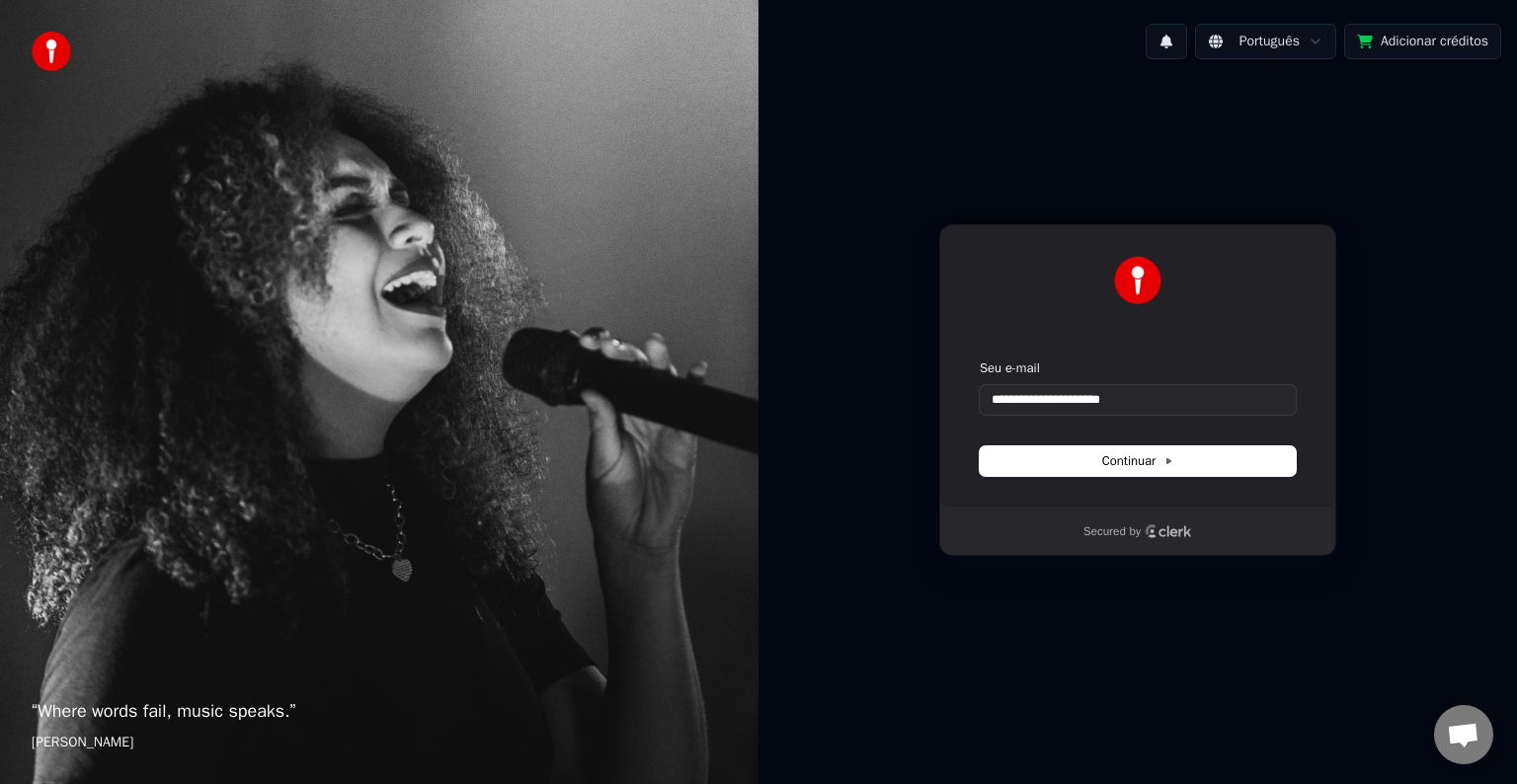 type on "**********" 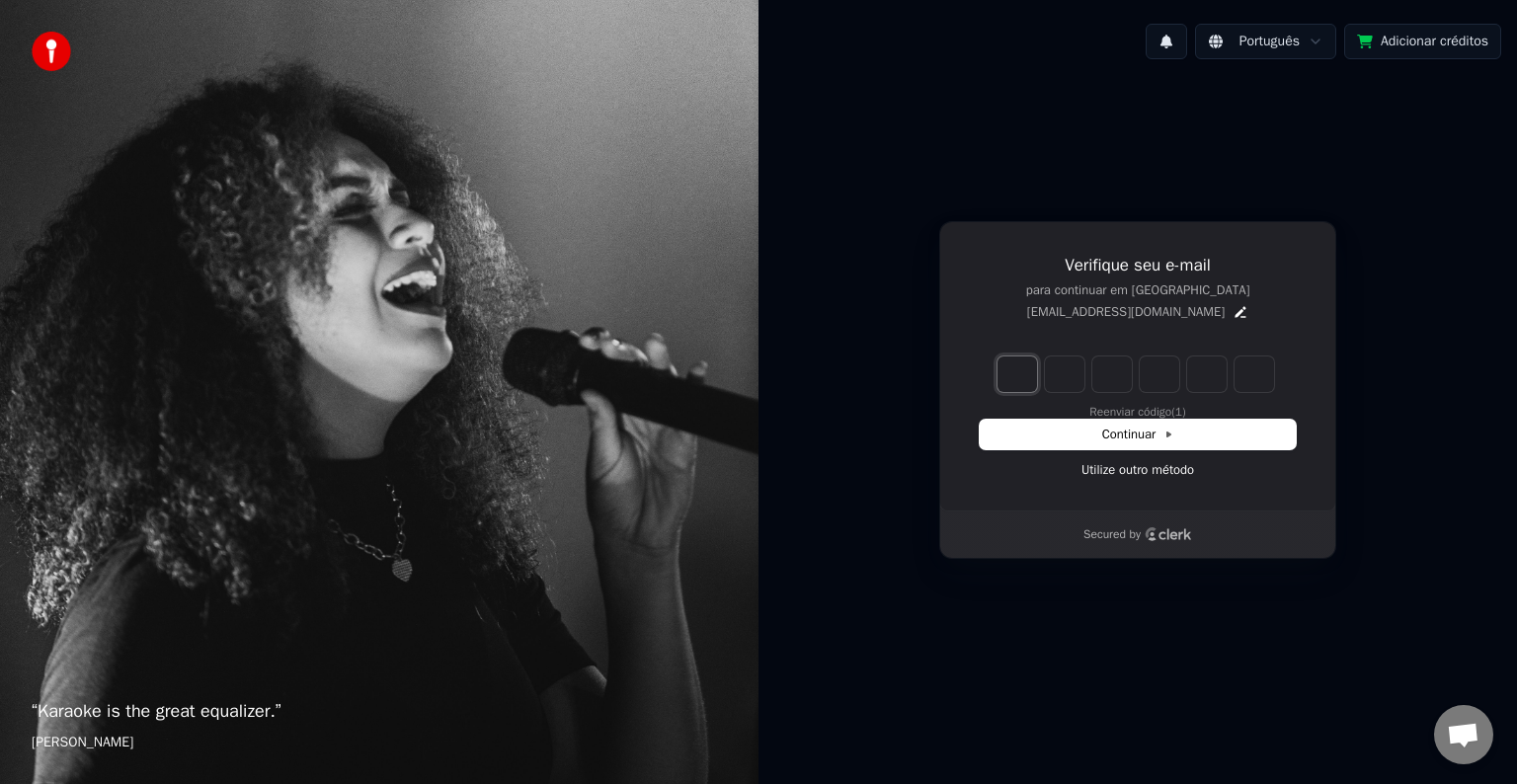 drag, startPoint x: 1001, startPoint y: 359, endPoint x: 1006, endPoint y: 372, distance: 13.928388 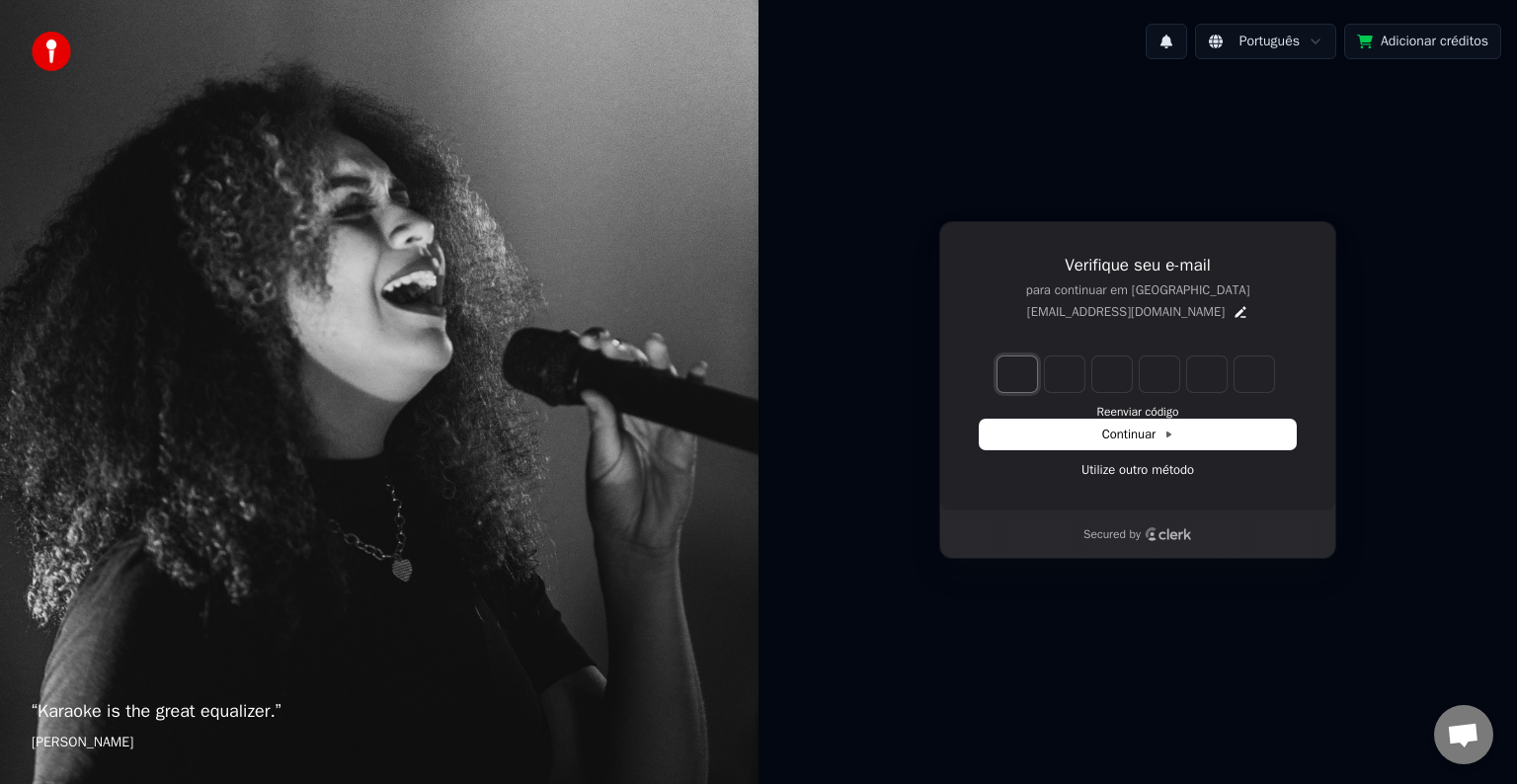 type on "*" 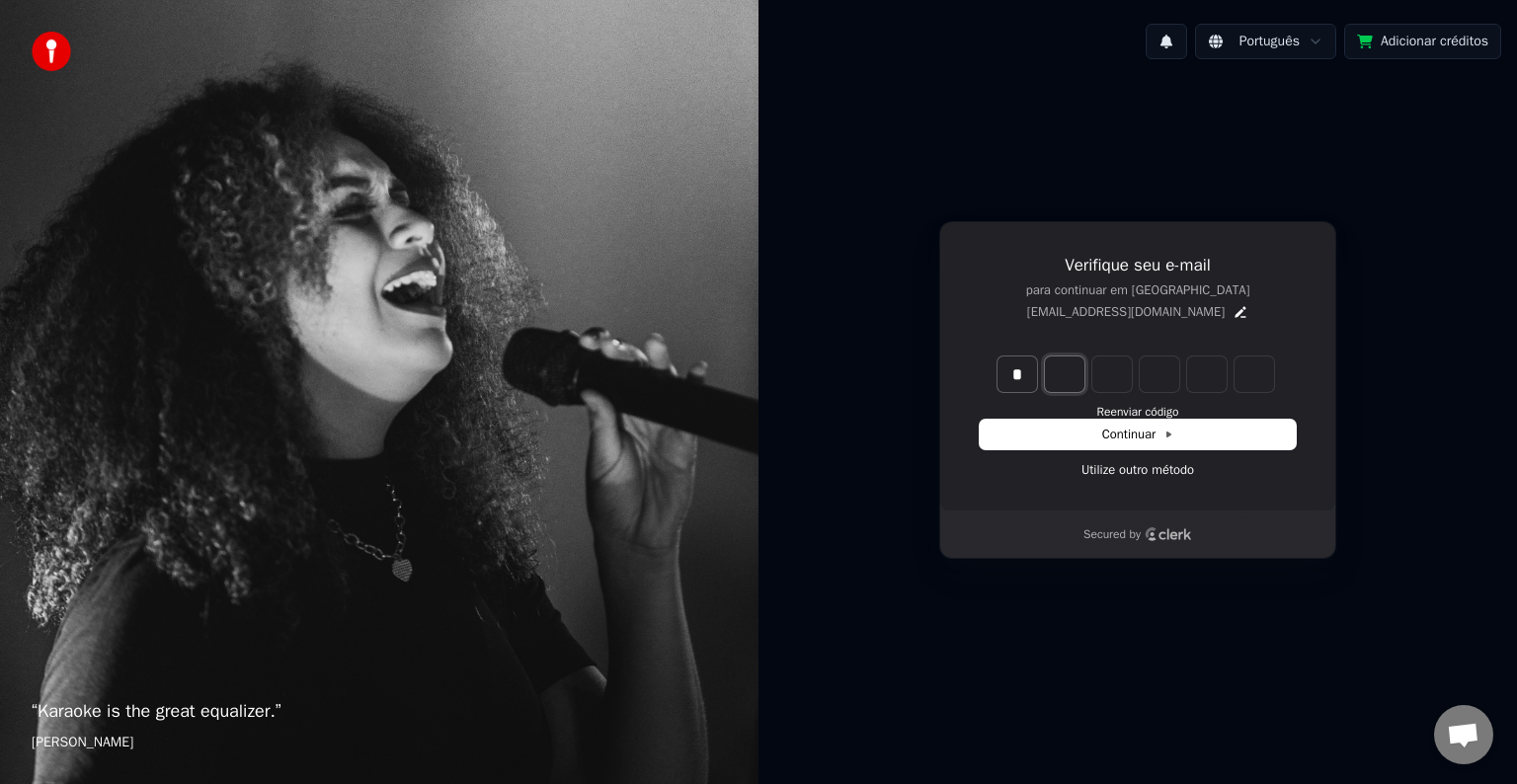 type on "*" 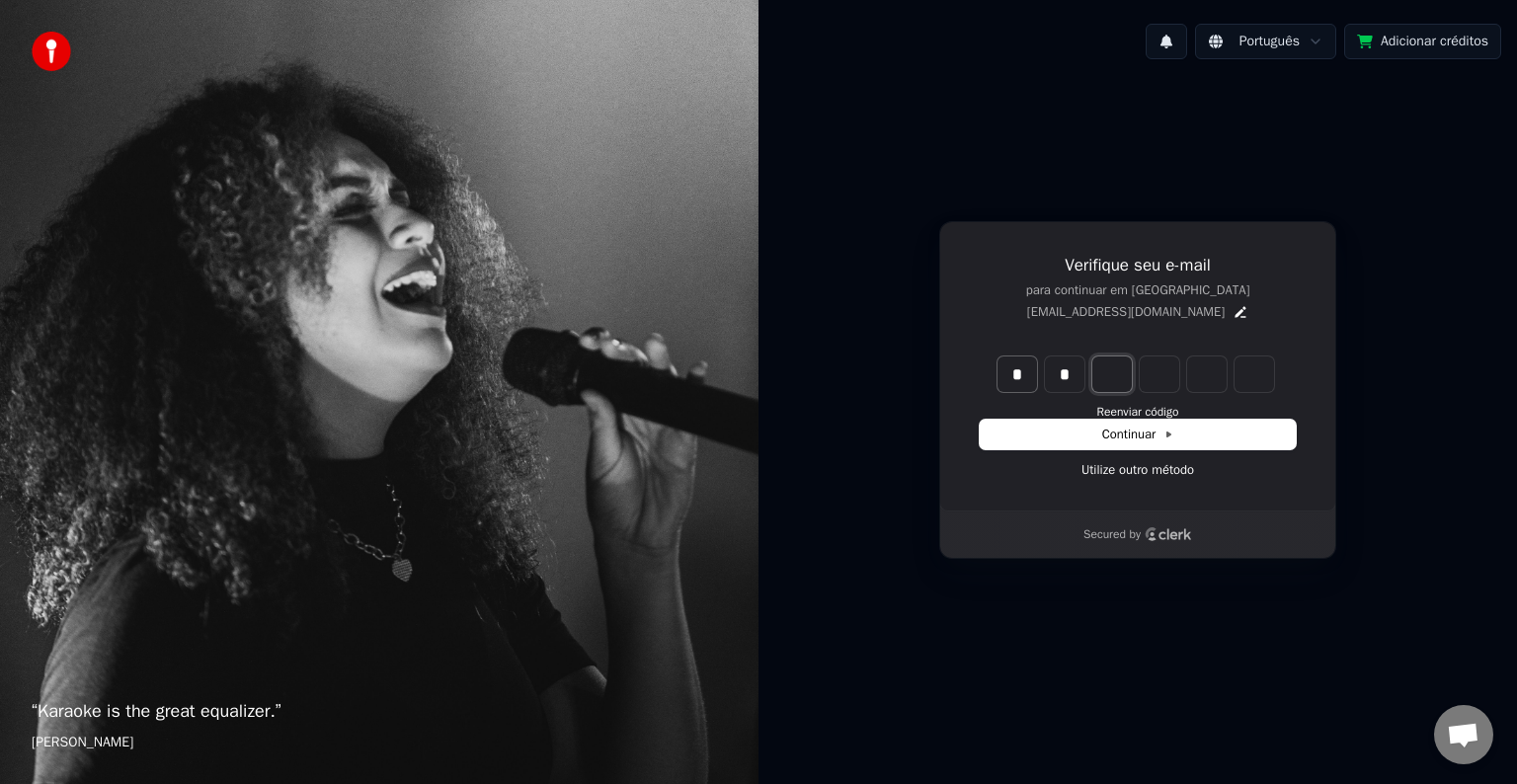 type on "**" 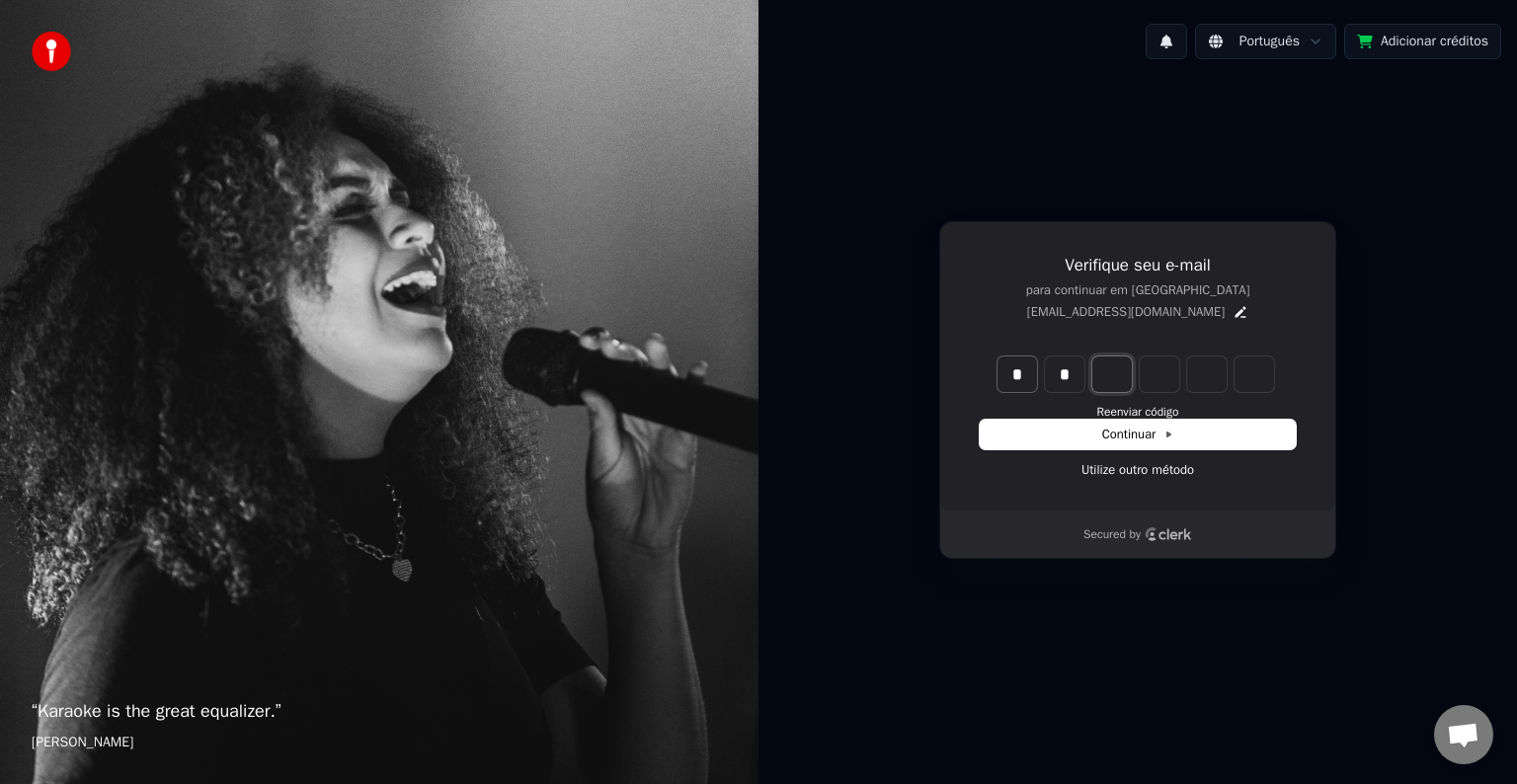 type on "*" 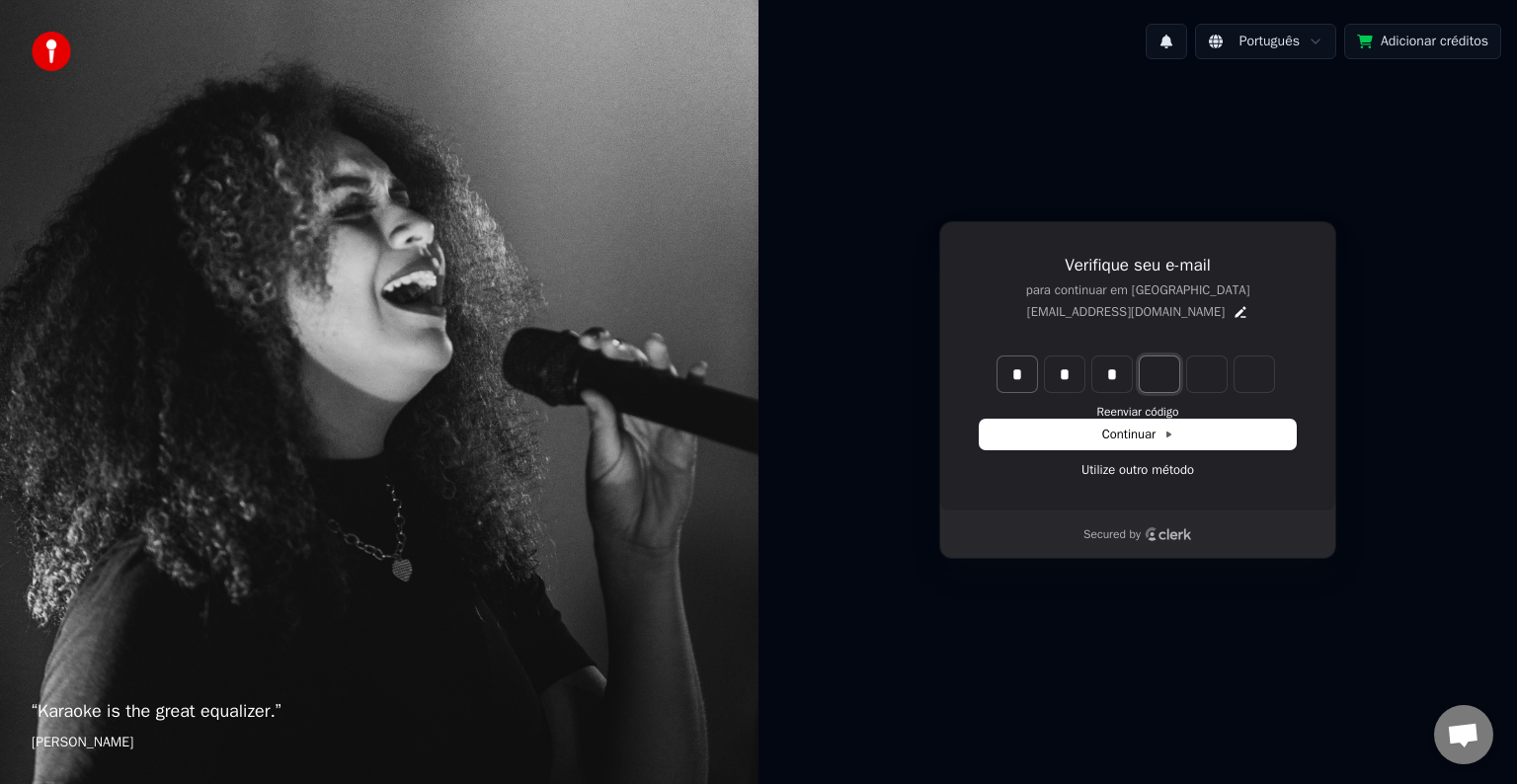 type on "***" 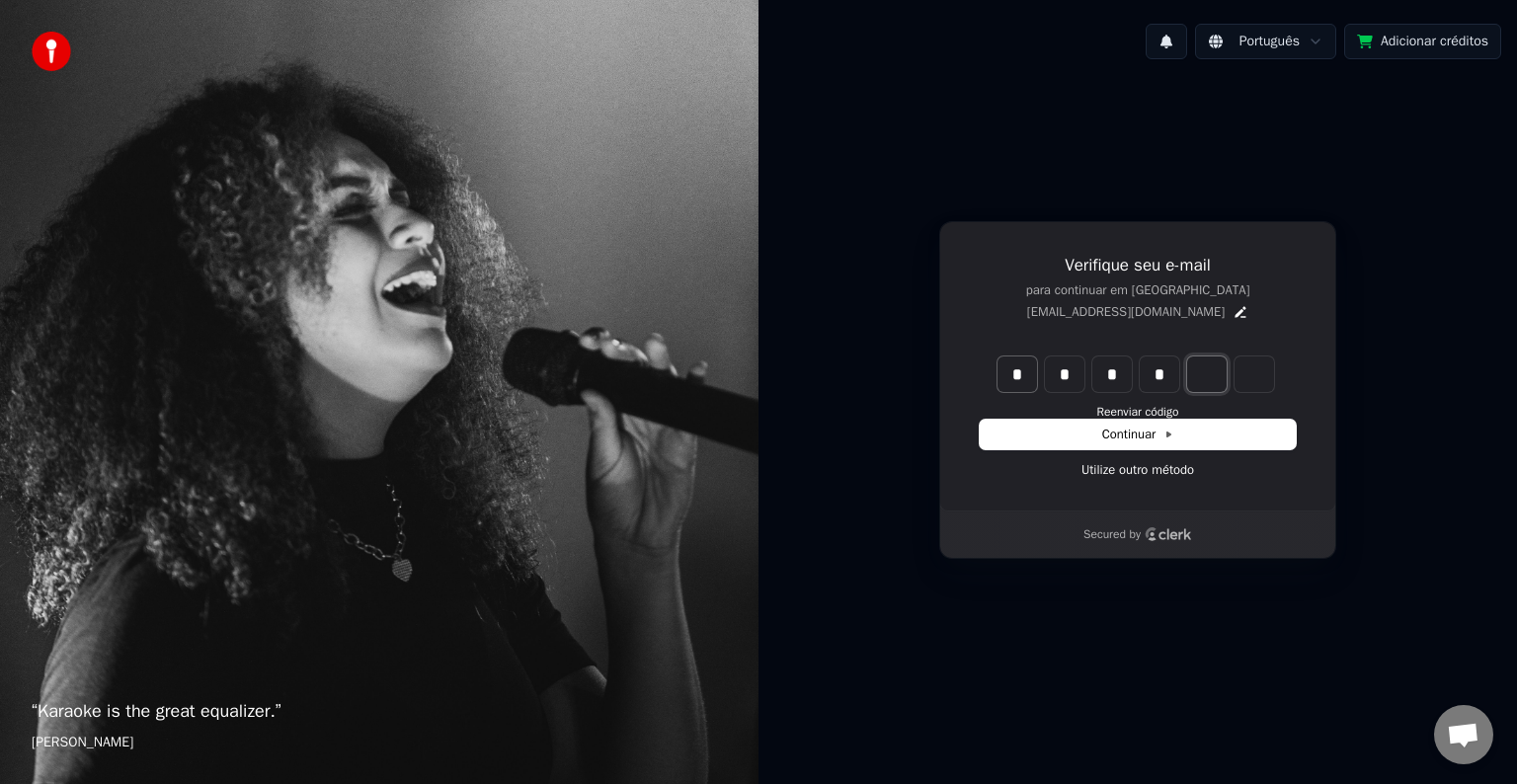 type on "****" 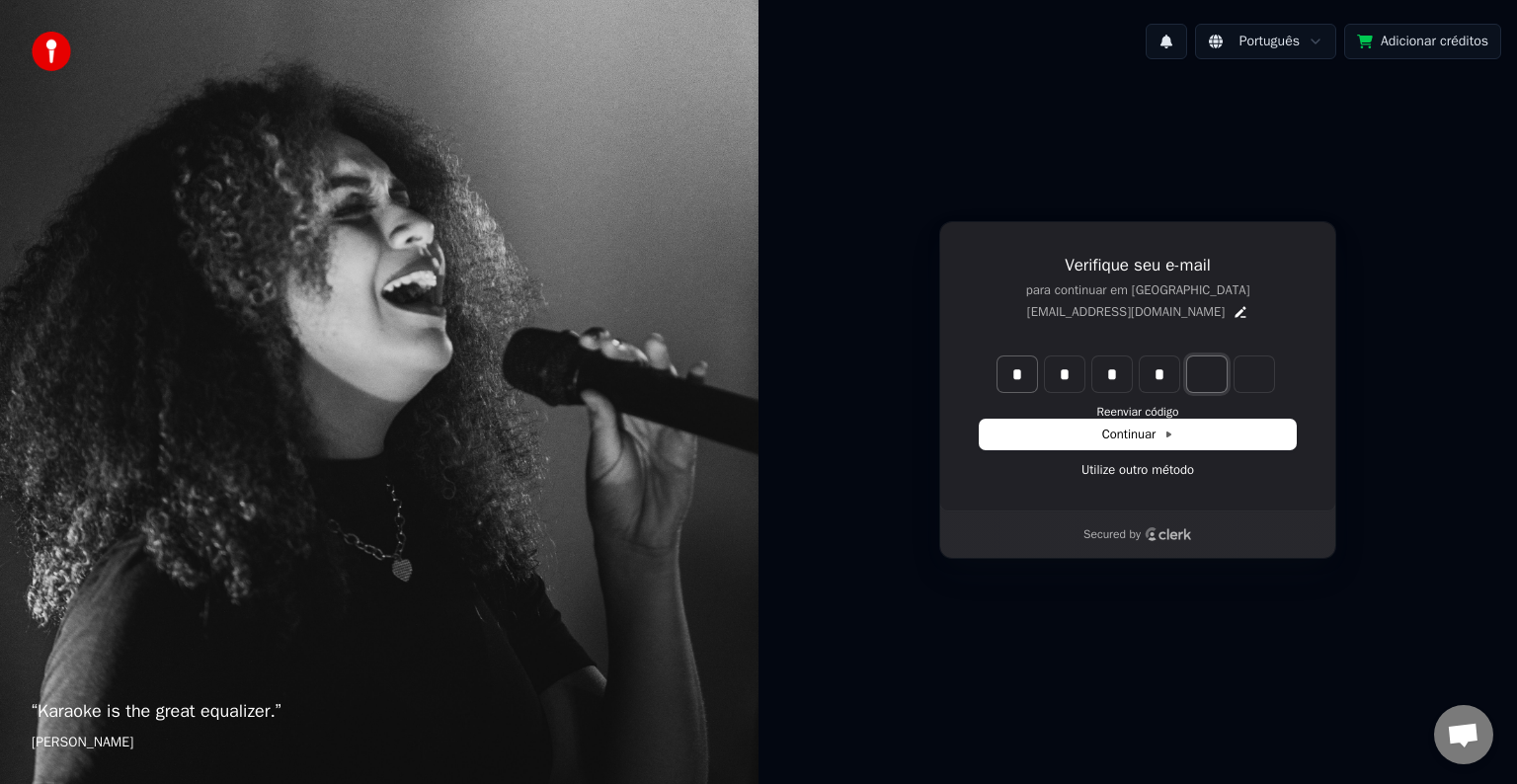 type on "*" 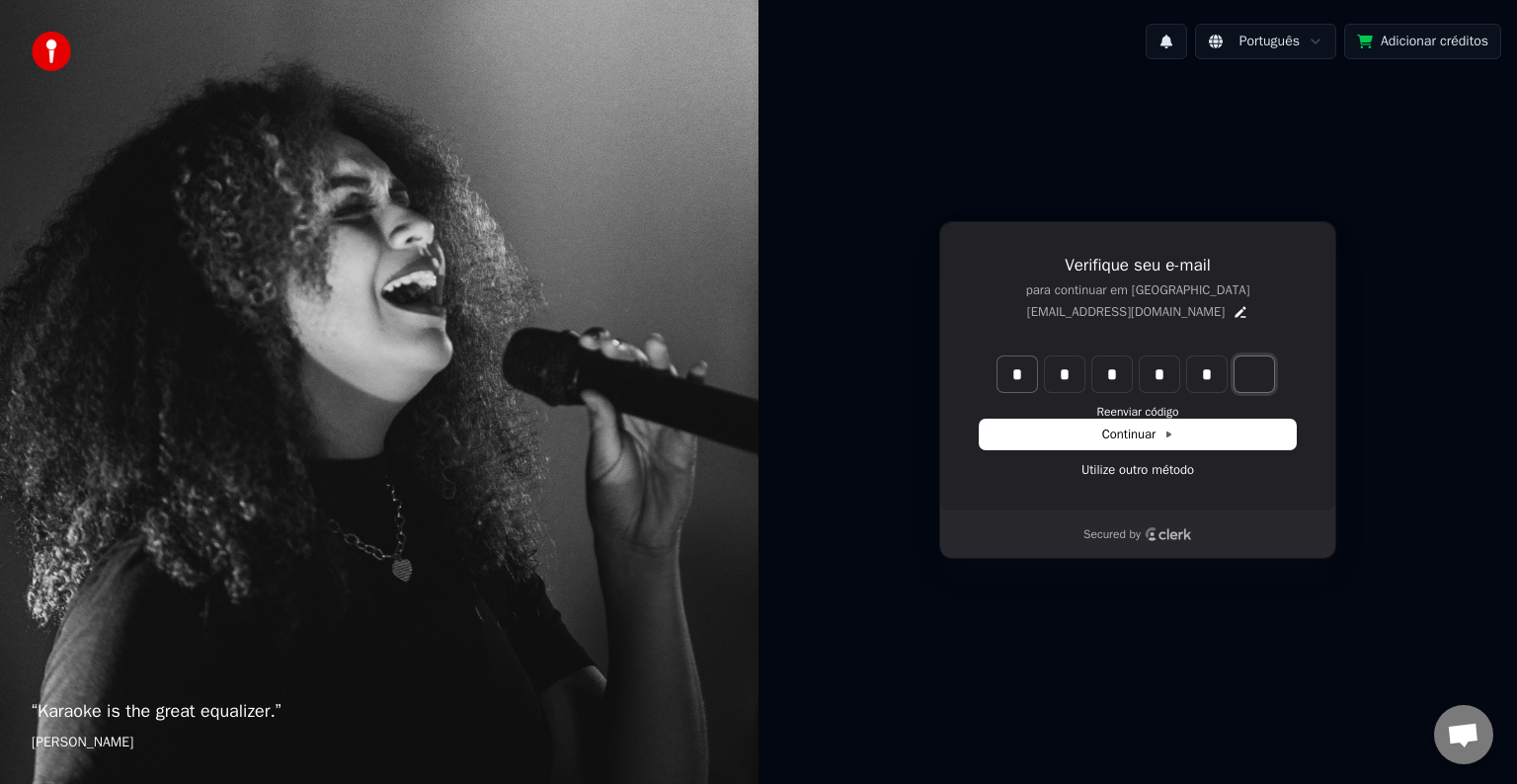 type on "******" 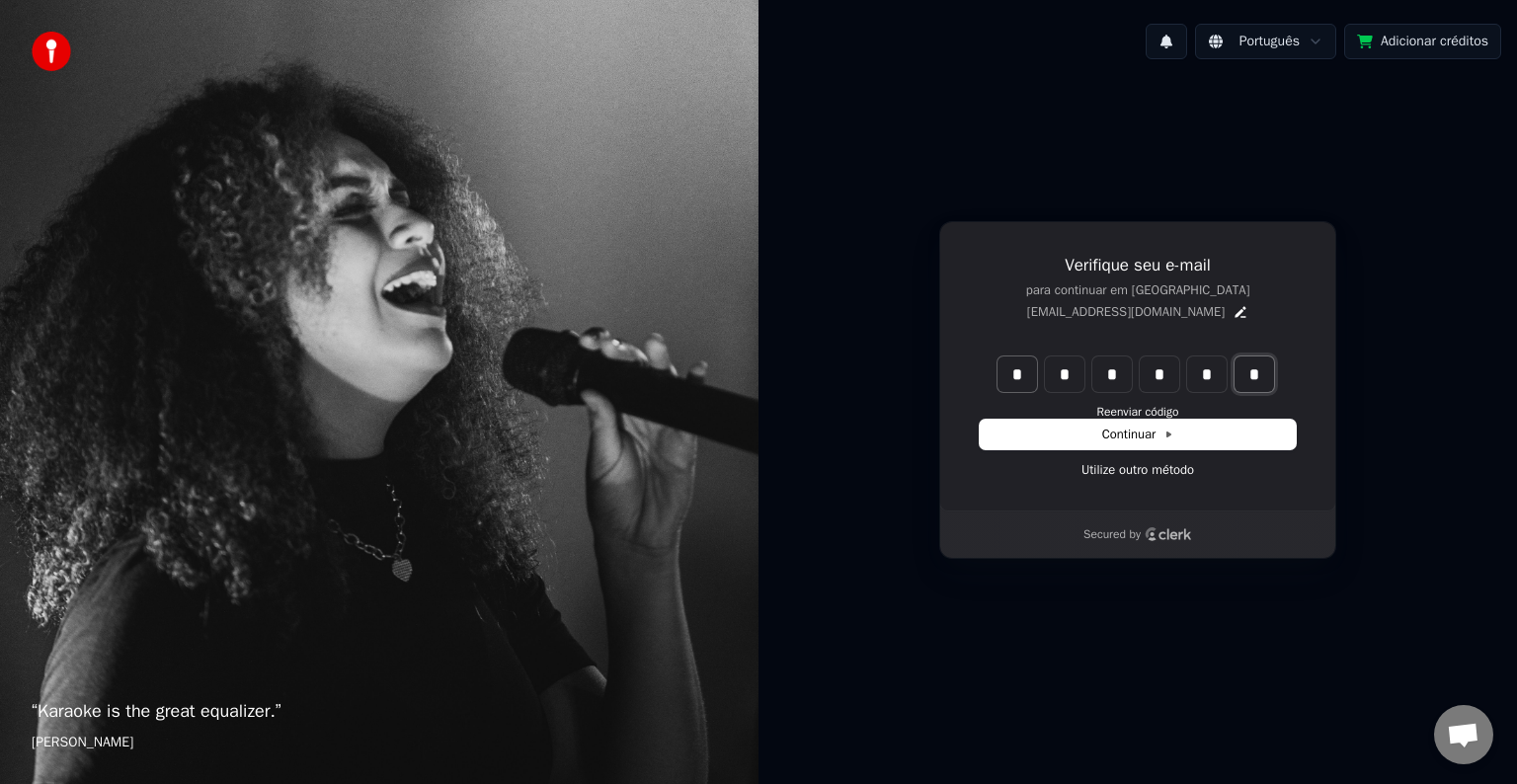 type on "*" 